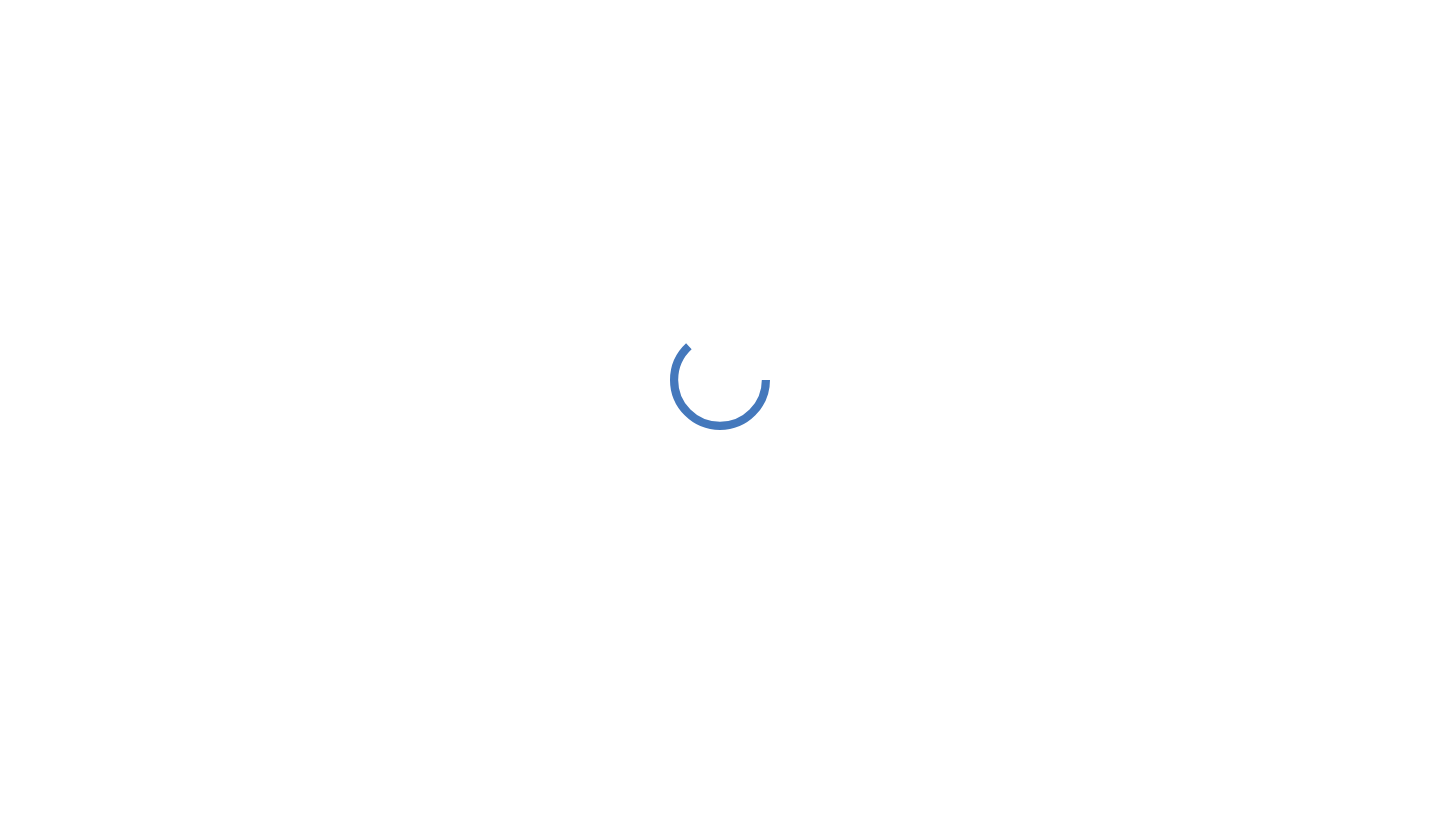 scroll, scrollTop: 0, scrollLeft: 0, axis: both 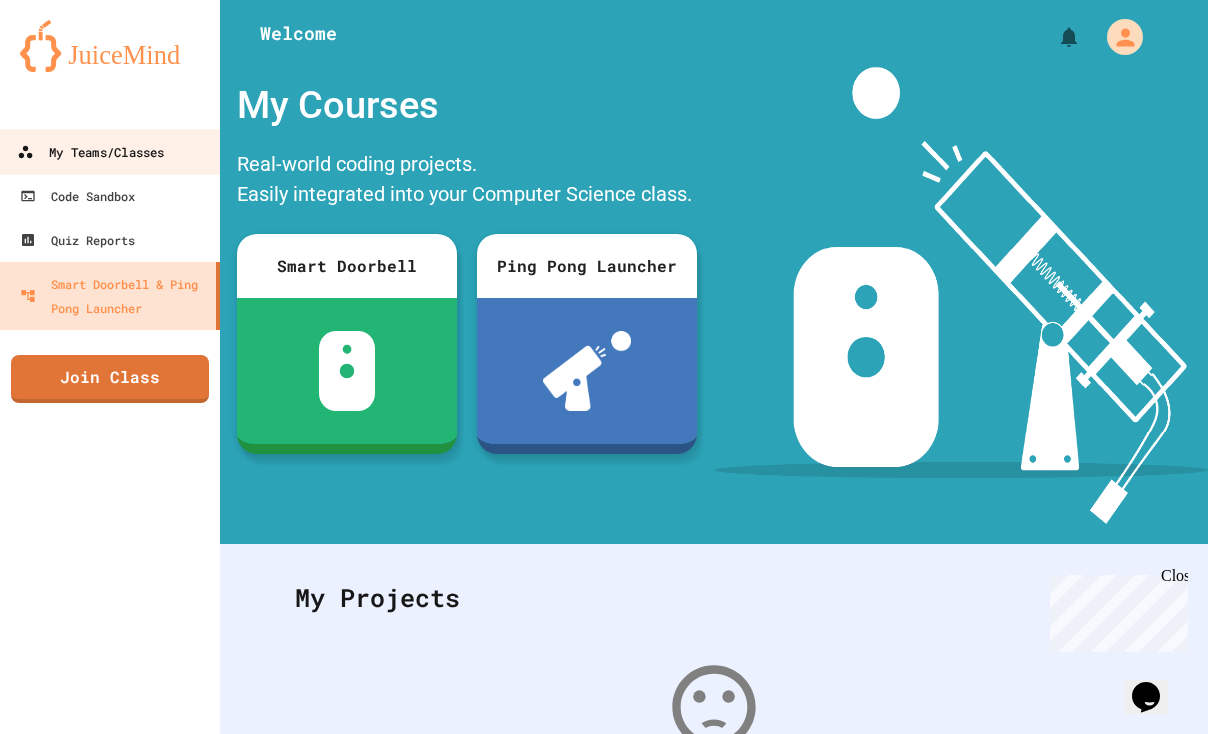 click on "My Teams/Classes" at bounding box center (110, 151) 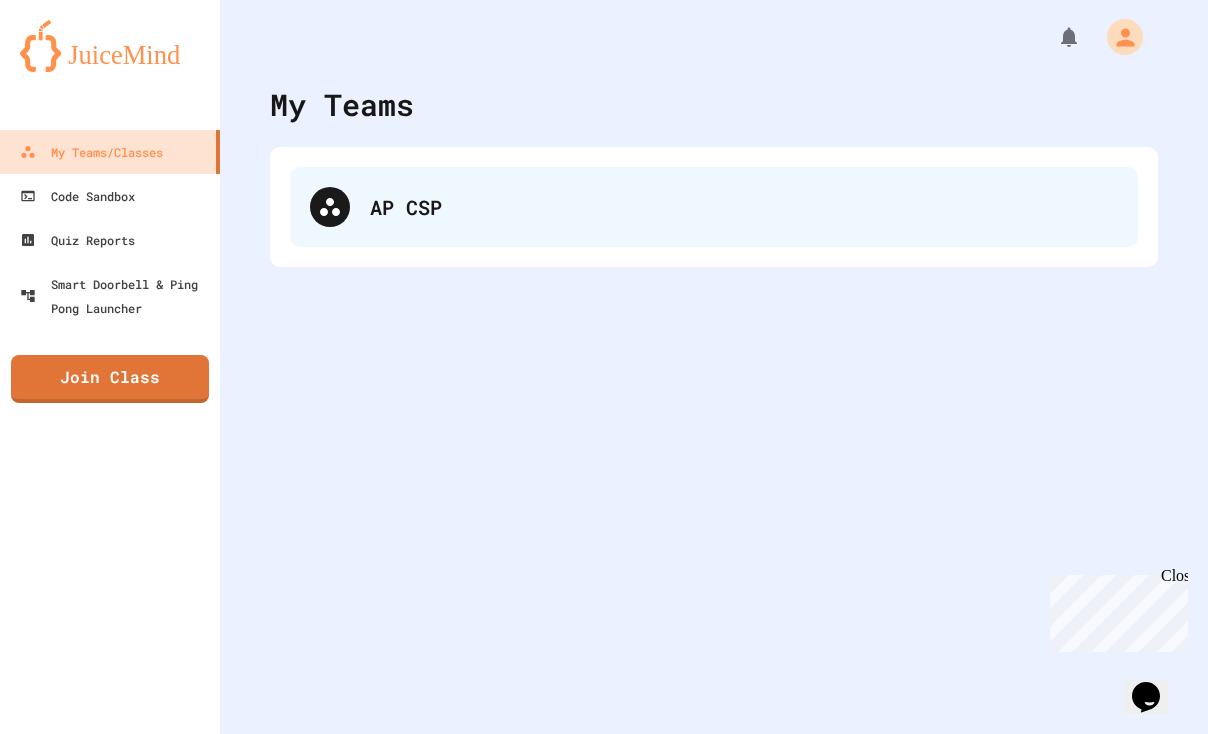 click on "AP CSP" at bounding box center (744, 207) 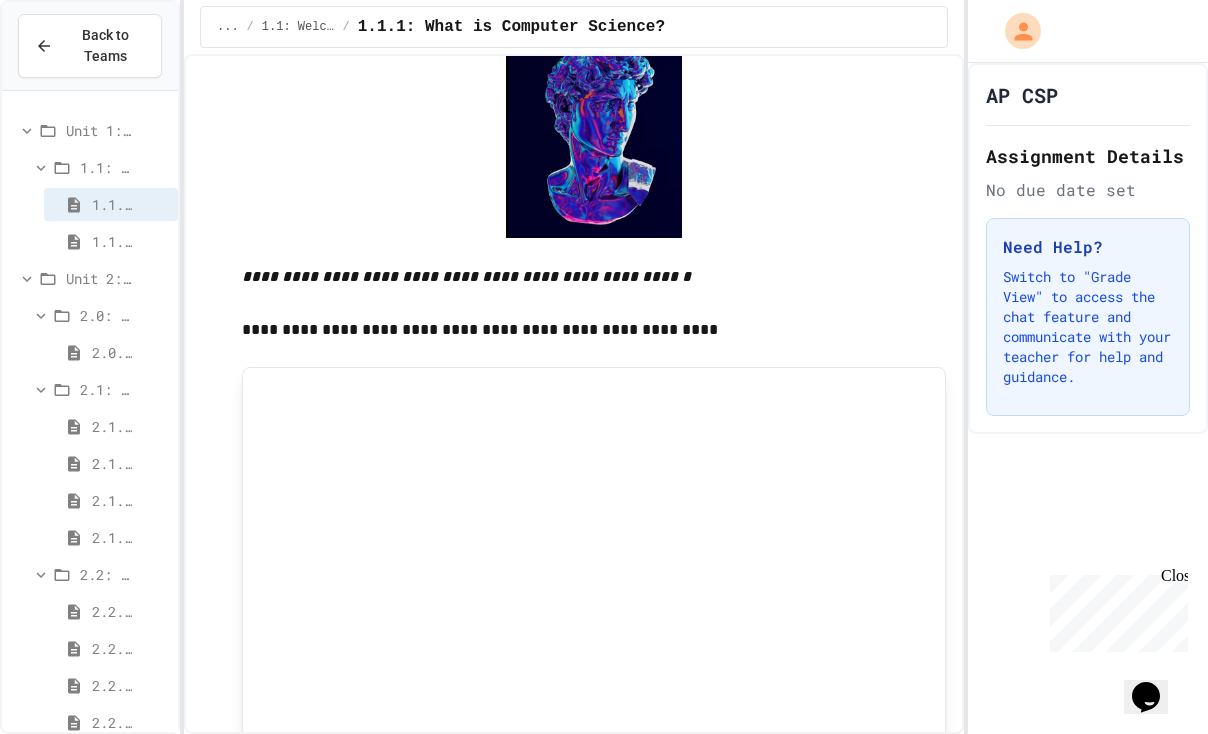 scroll, scrollTop: 1267, scrollLeft: 0, axis: vertical 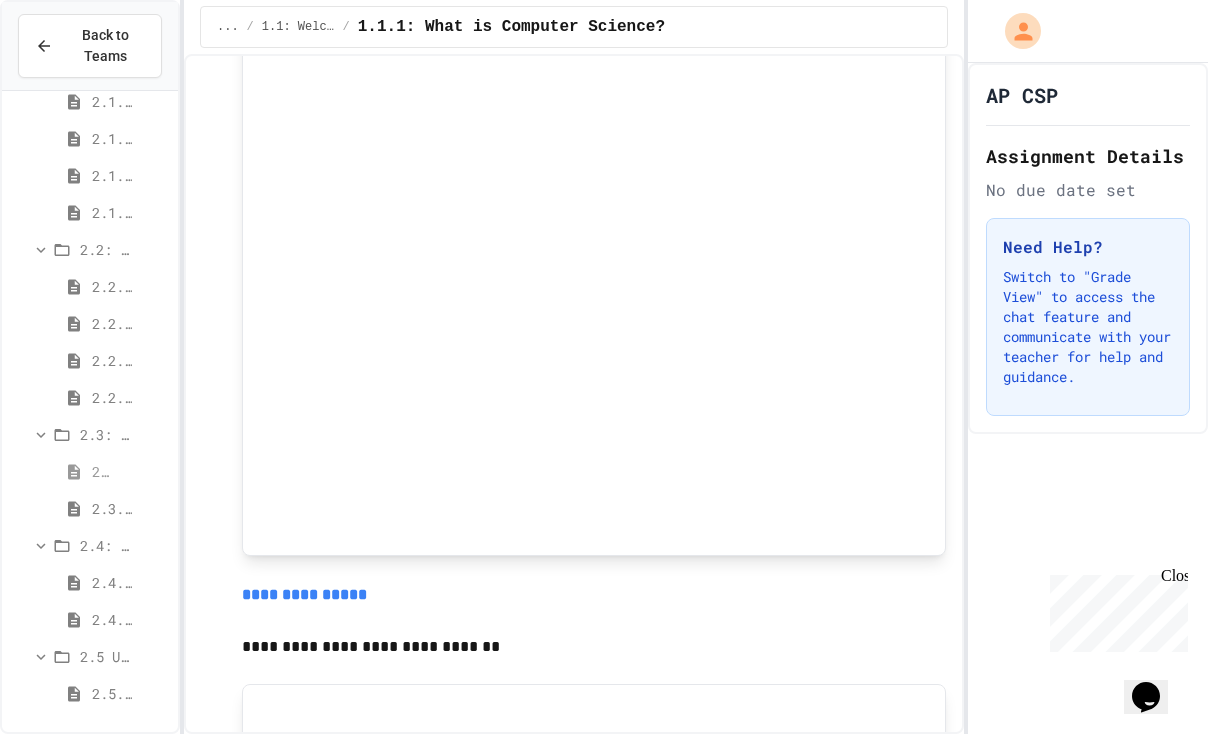click on "2.3.1: Understanding Games with Flowcharts" at bounding box center [111, 471] 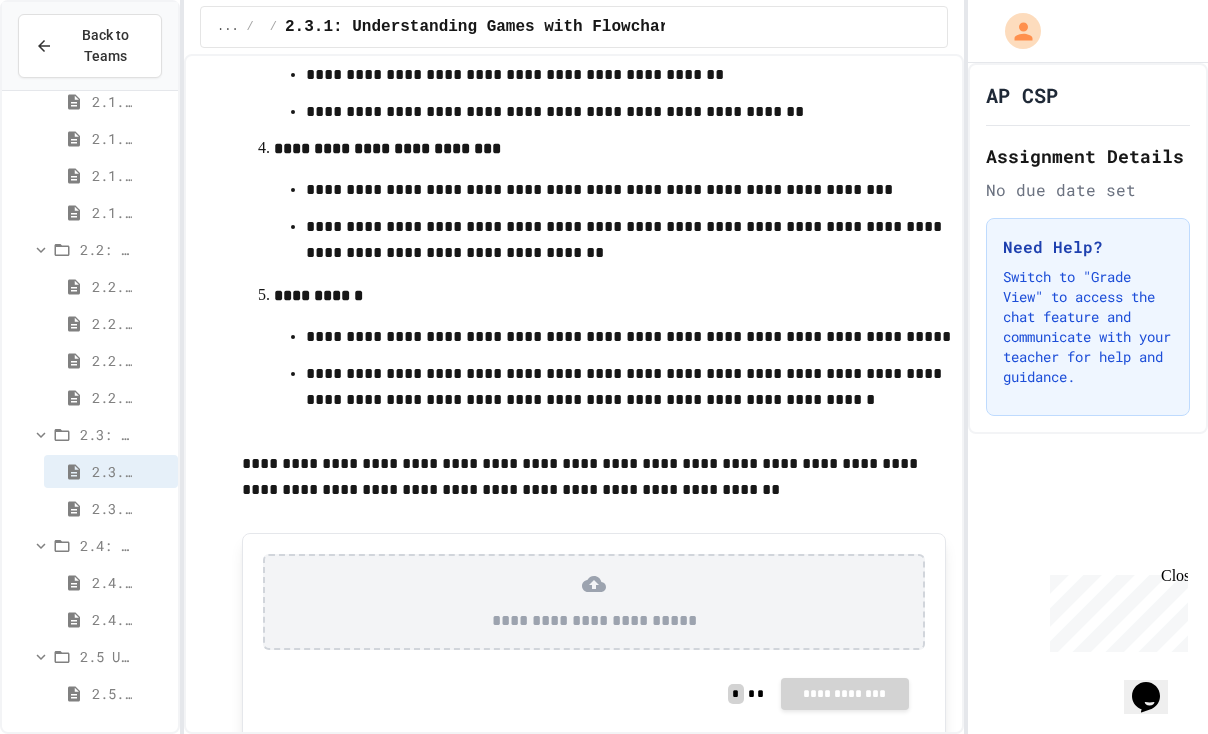 scroll, scrollTop: 850, scrollLeft: 0, axis: vertical 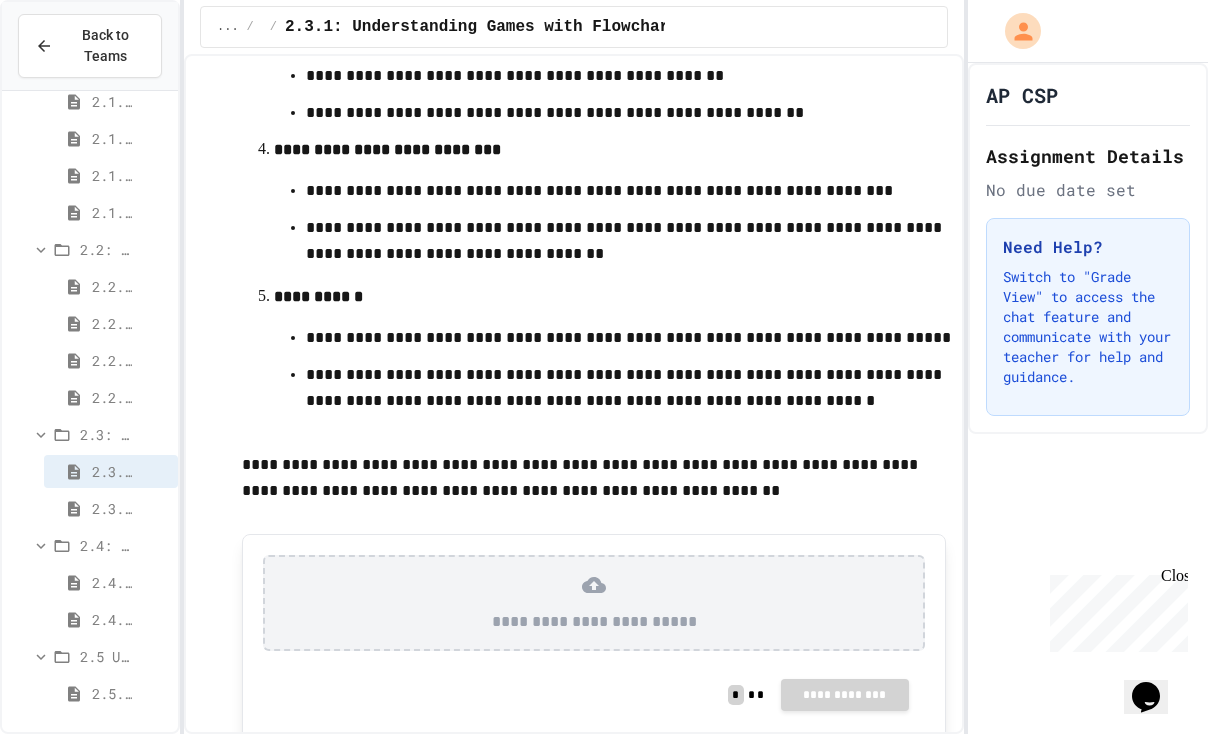 click on "**********" at bounding box center [594, 603] 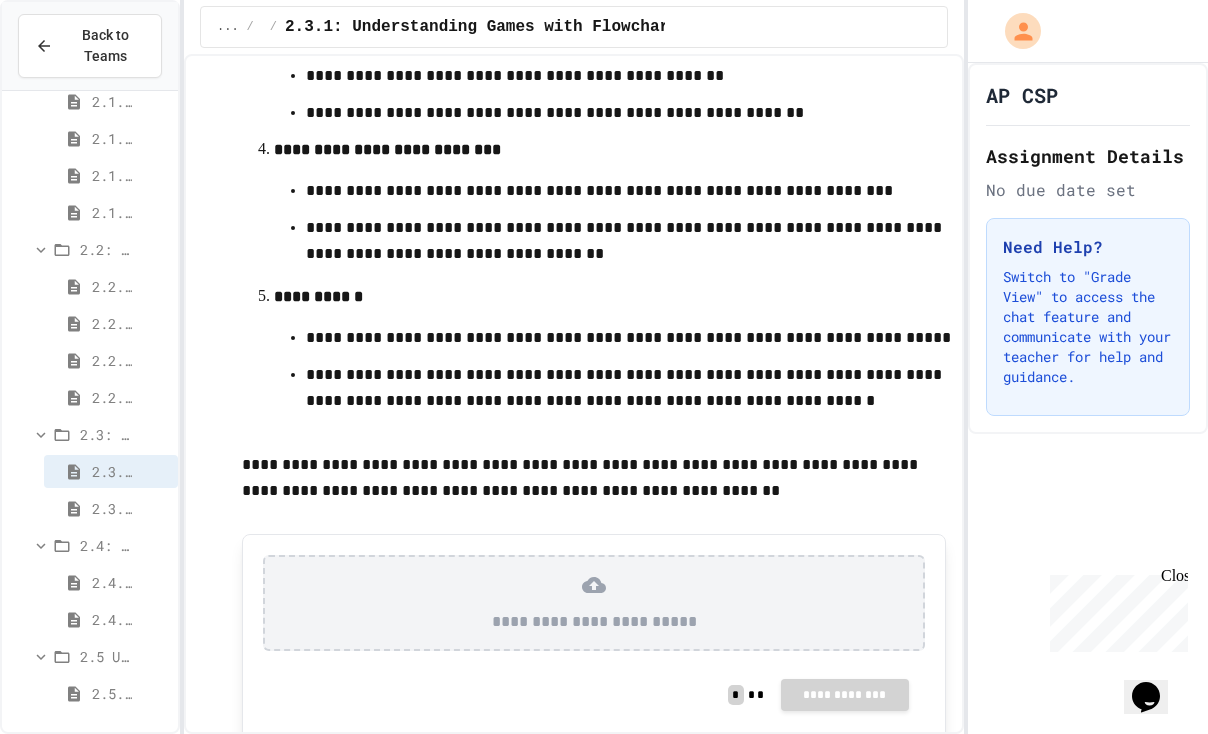 scroll, scrollTop: 0, scrollLeft: 0, axis: both 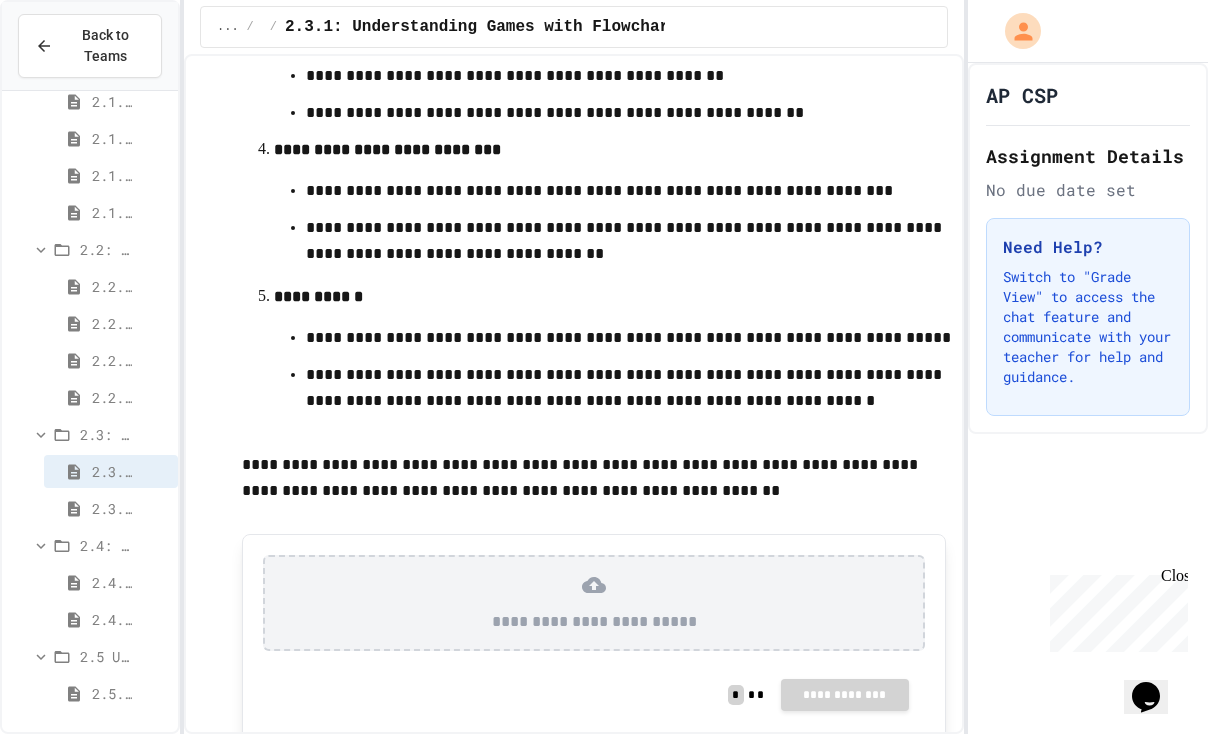click on "**********" at bounding box center (594, 621) 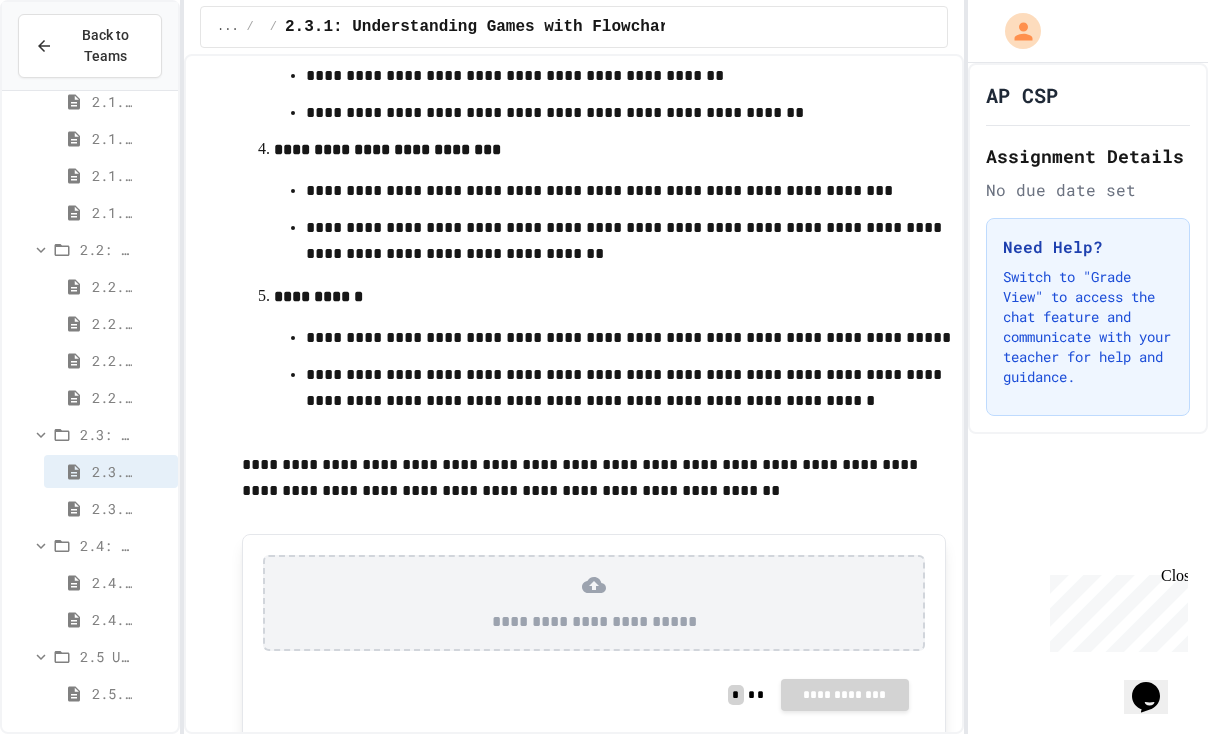 scroll, scrollTop: 0, scrollLeft: 0, axis: both 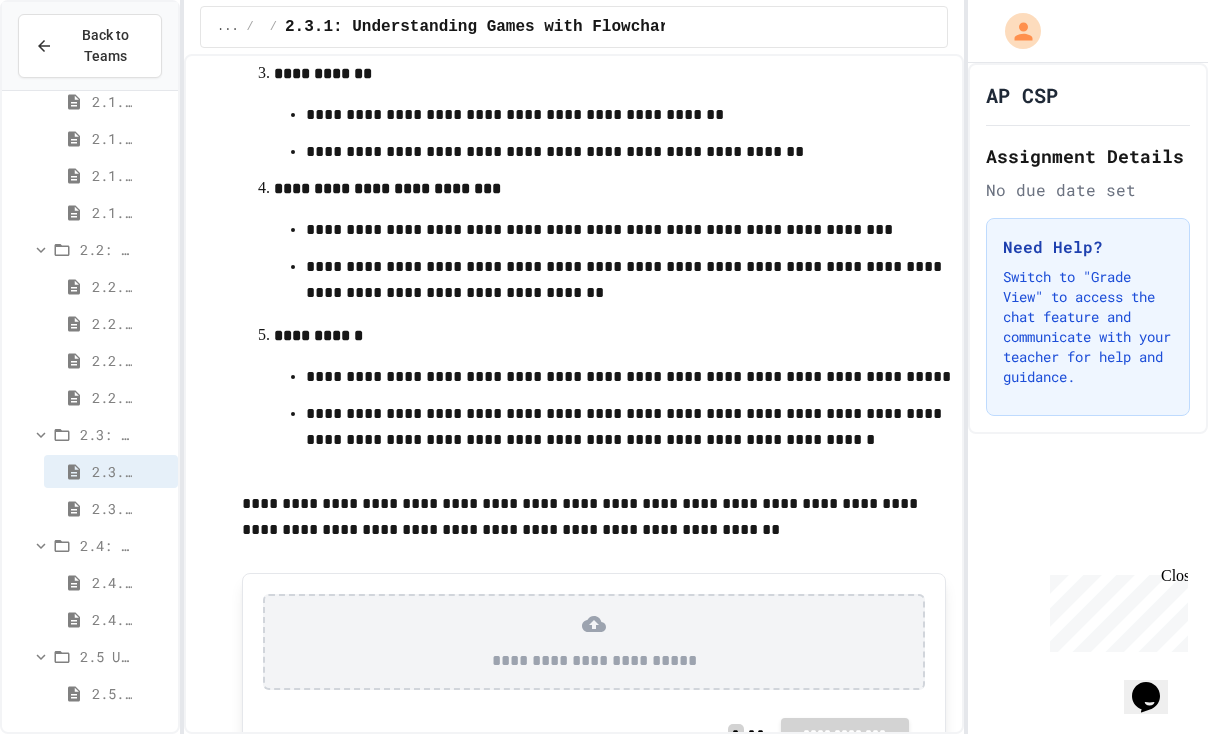 click on "**********" at bounding box center [594, 642] 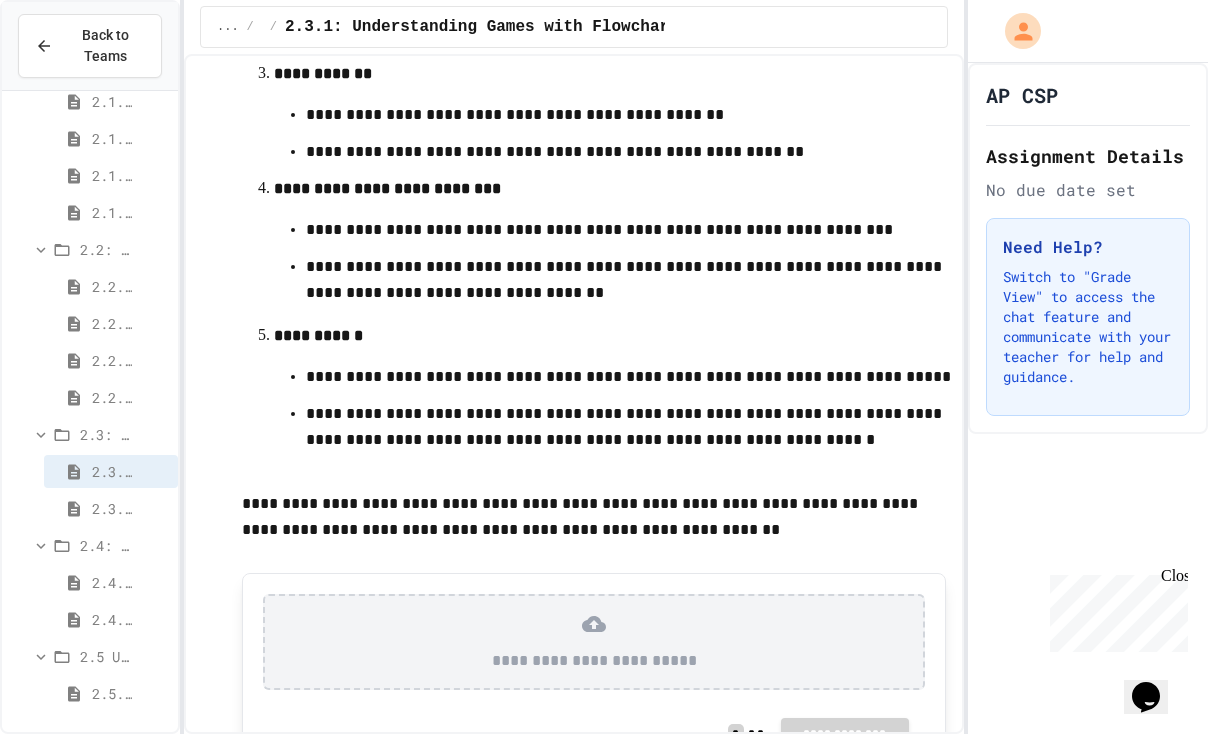 click on "**********" at bounding box center (638, 380) 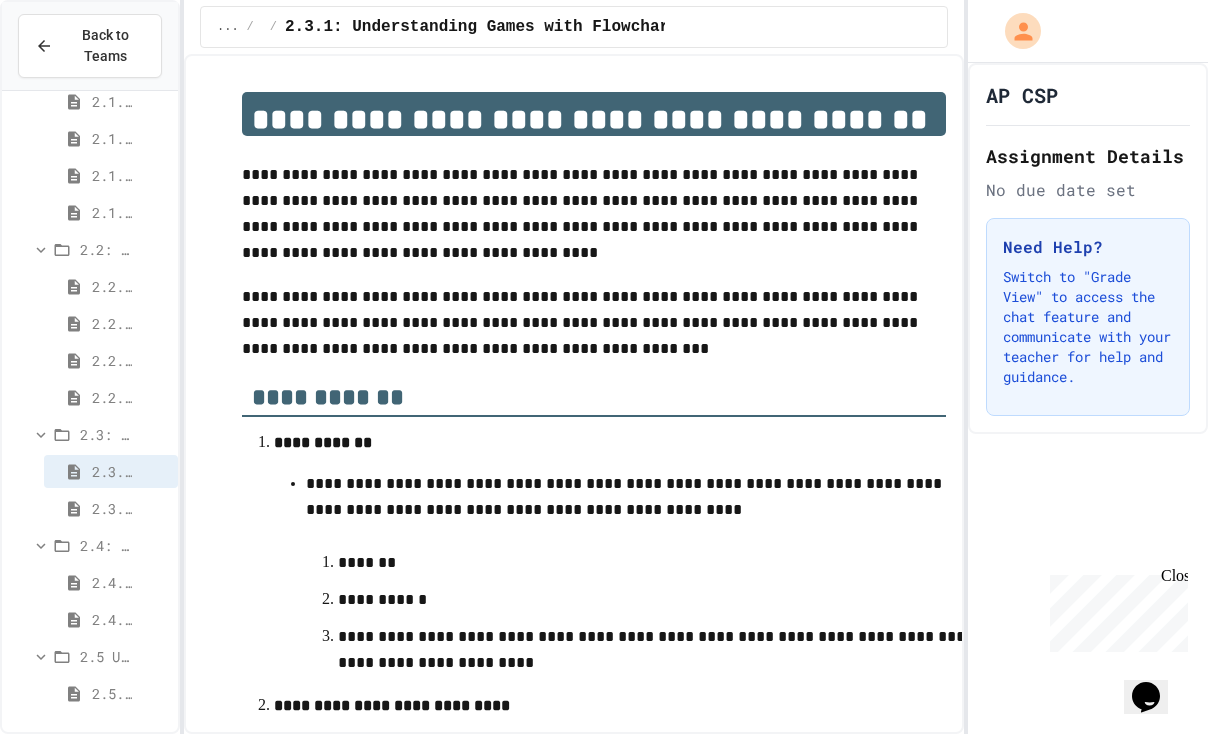scroll, scrollTop: 0, scrollLeft: 0, axis: both 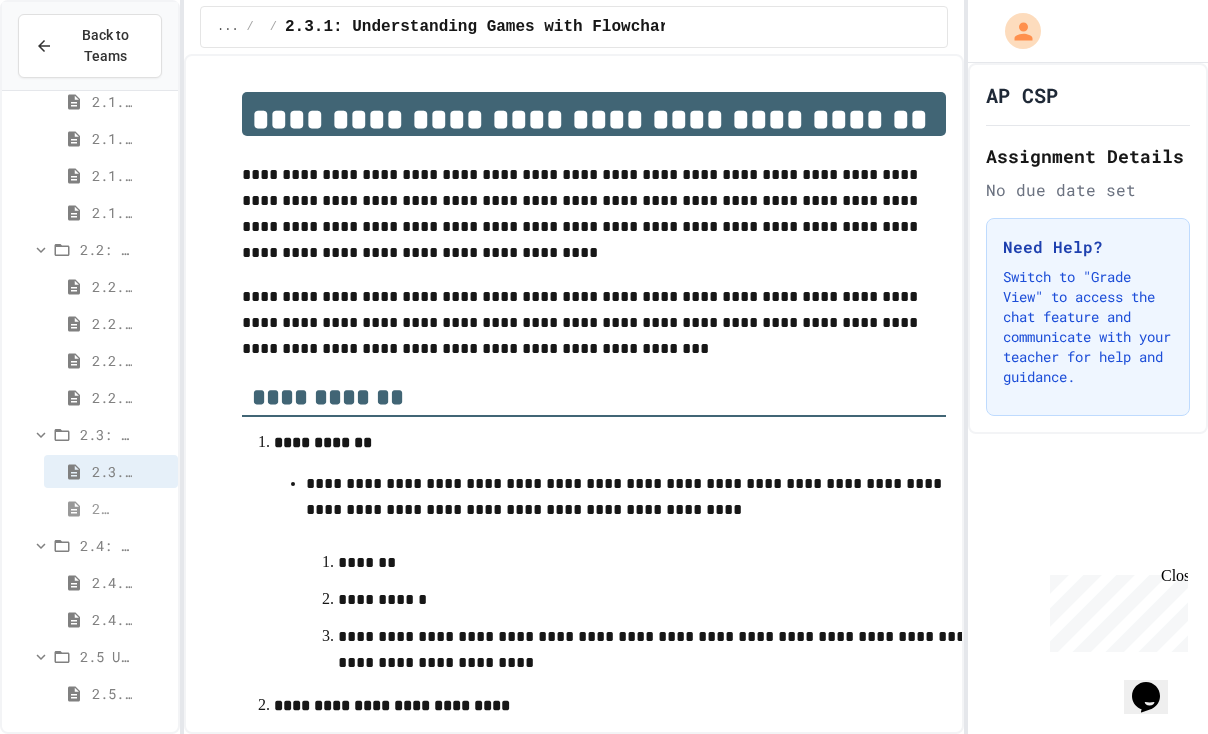 click on "2.3.2: Problem Solving Reflection" at bounding box center [111, 508] 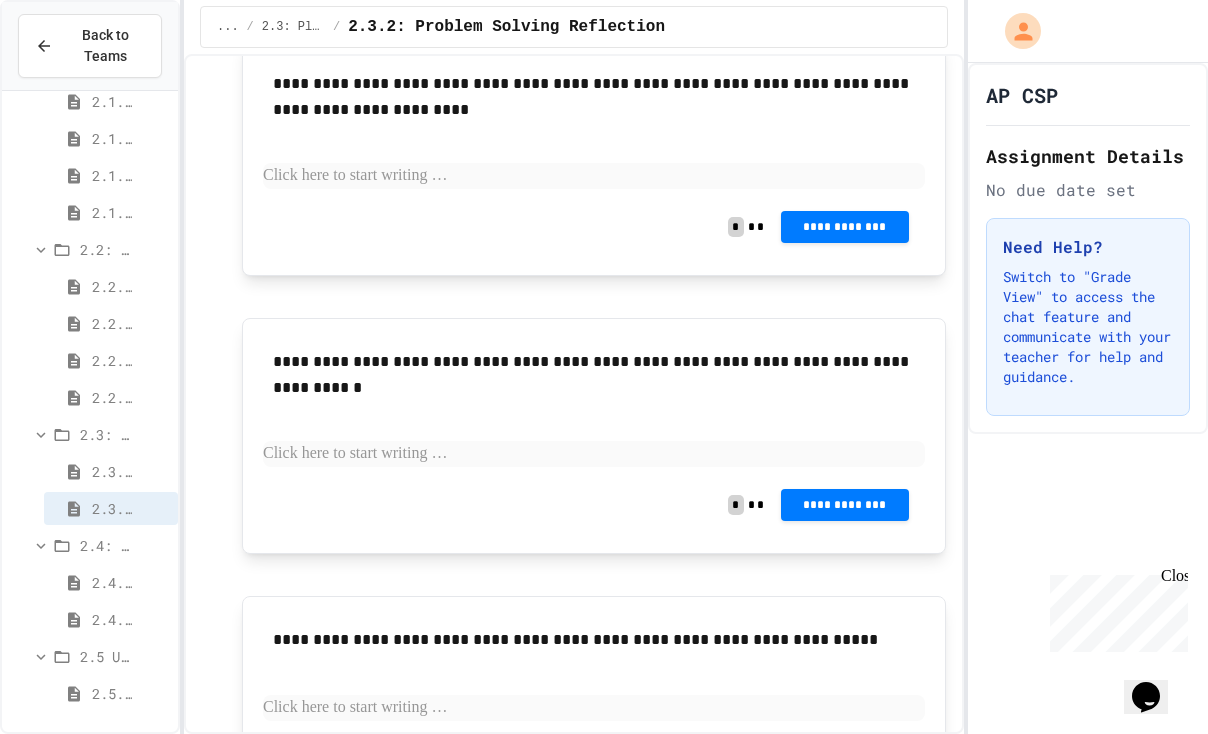scroll, scrollTop: 212, scrollLeft: 0, axis: vertical 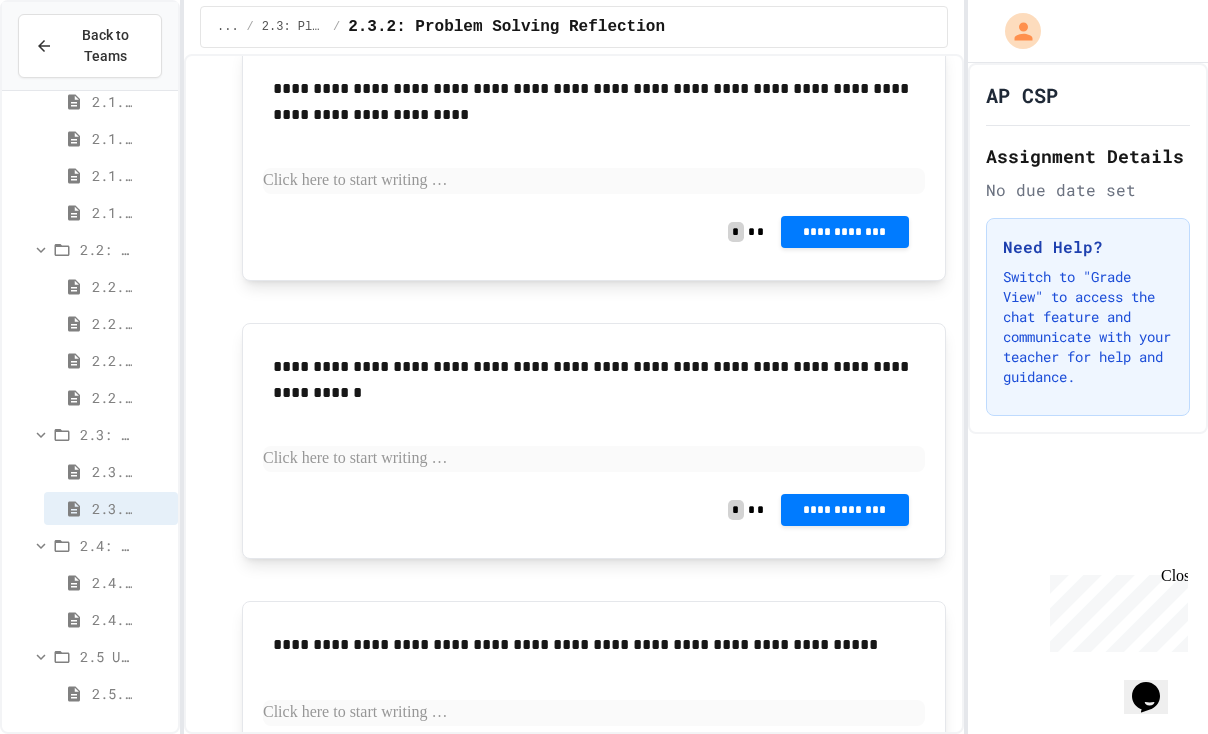click at bounding box center (594, 181) 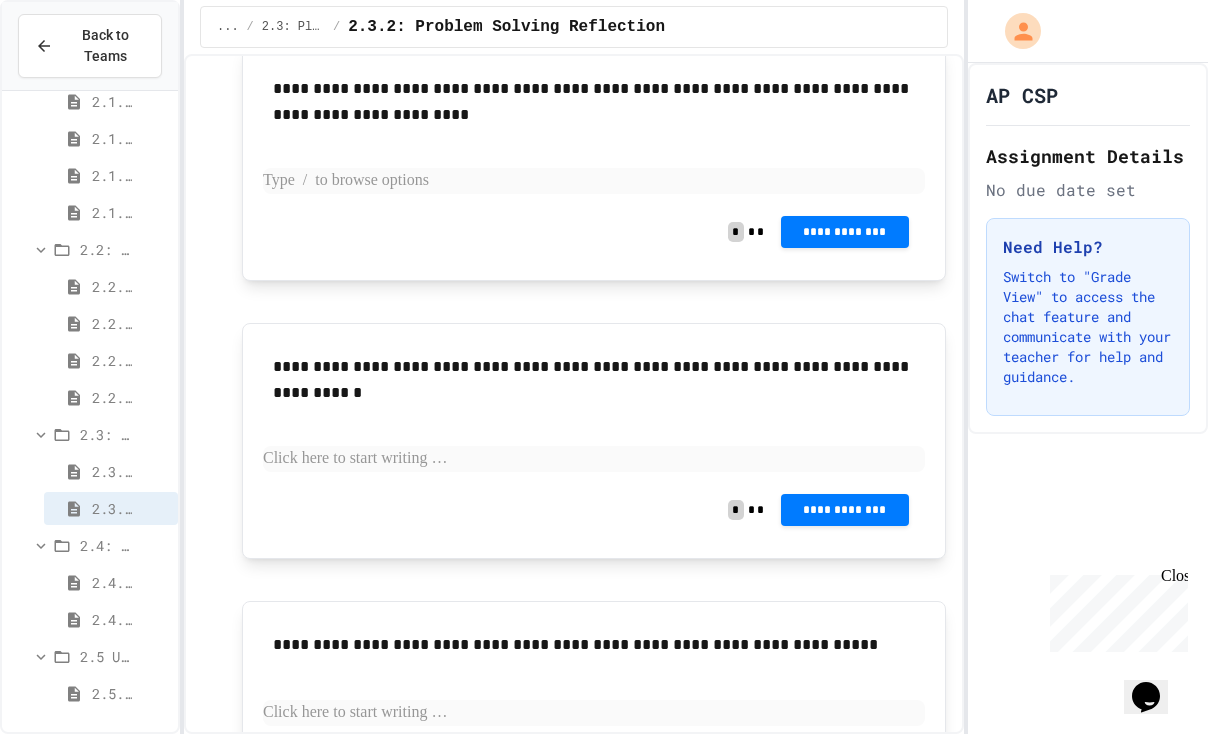 click at bounding box center [594, 181] 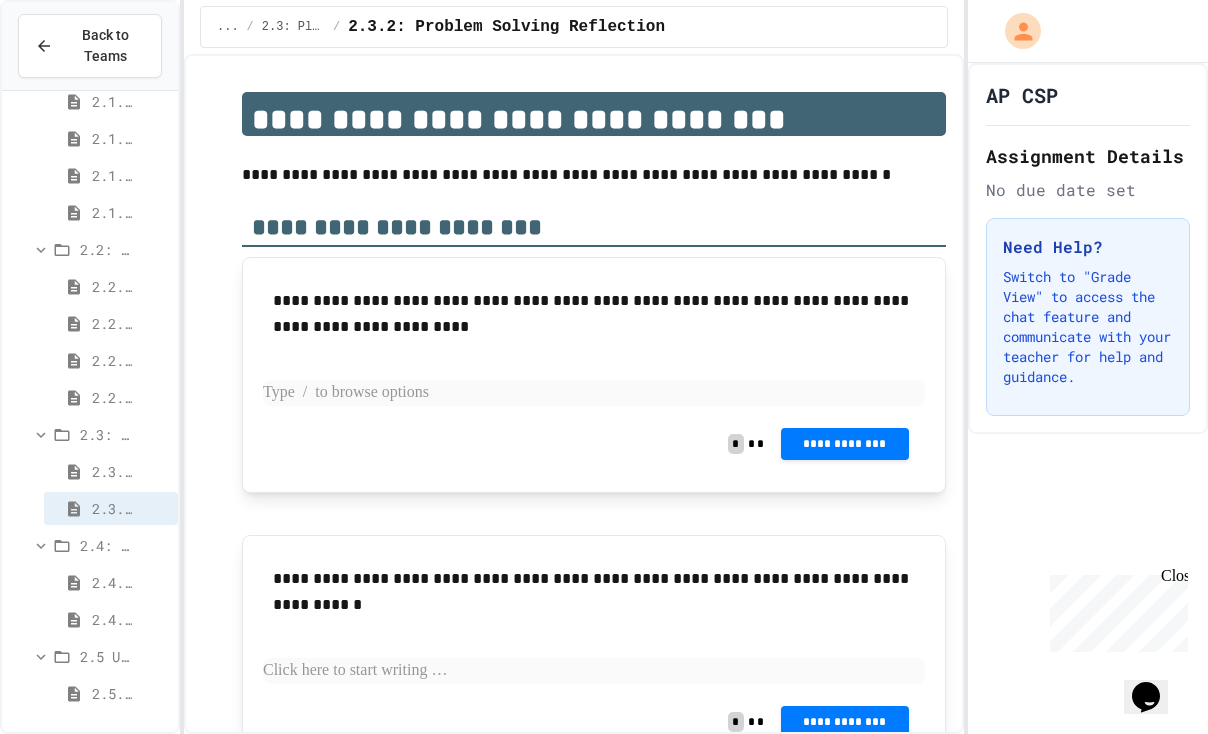 scroll, scrollTop: 0, scrollLeft: 0, axis: both 